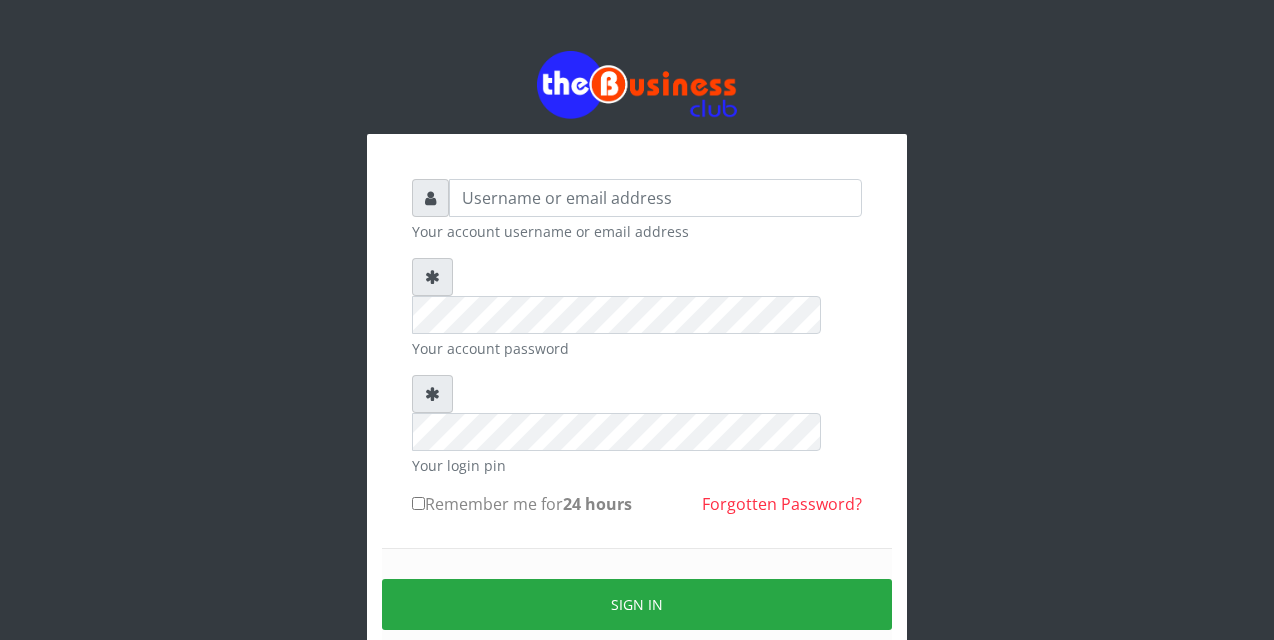scroll, scrollTop: 0, scrollLeft: 0, axis: both 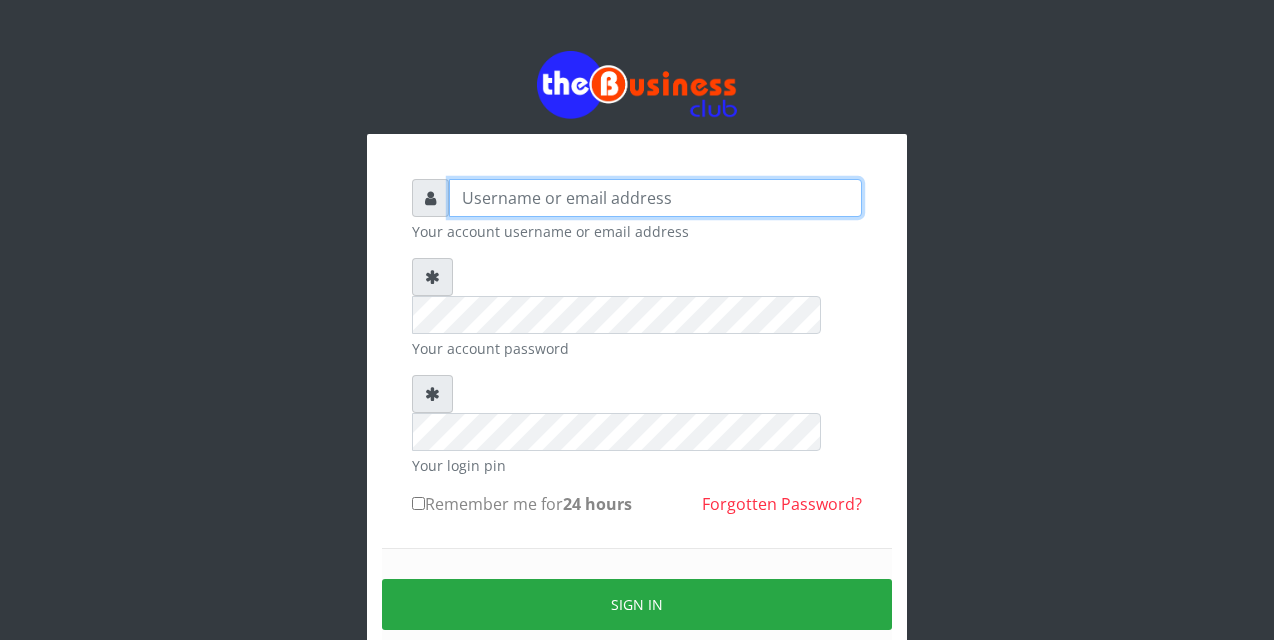 click at bounding box center [655, 198] 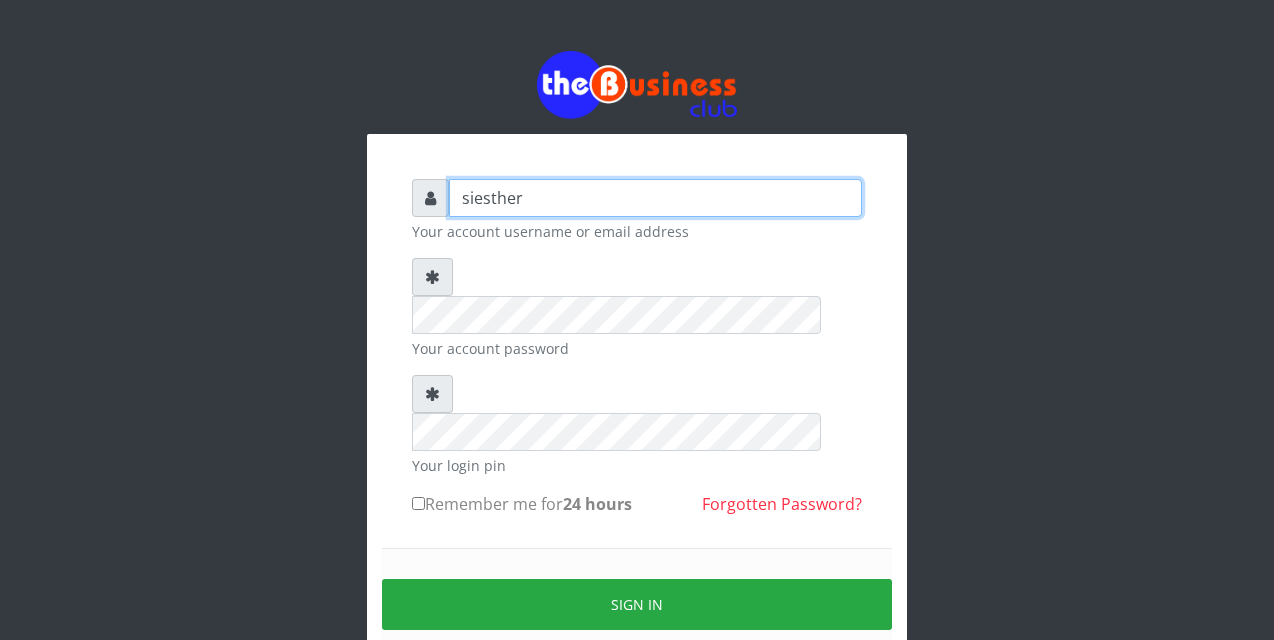 type on "siesther" 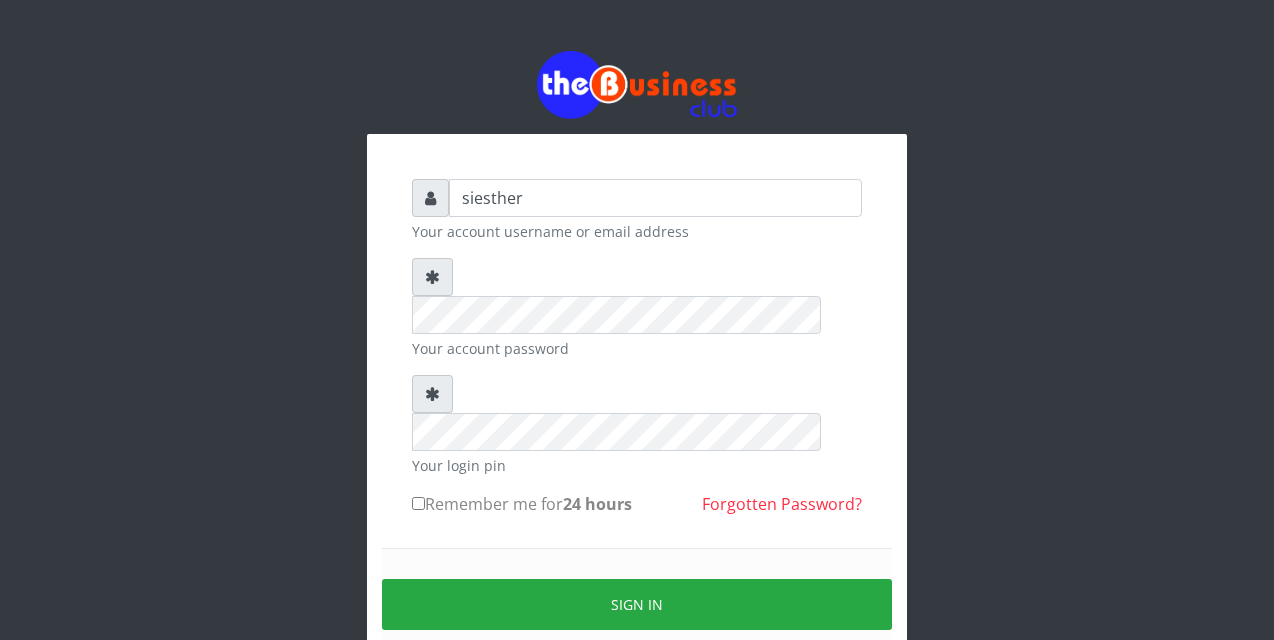 click on "siesther
Your account username or email address
Your account password
Your login pin
Remember me for  24 hours
Forgotten Password?
Sign in" at bounding box center (637, 444) 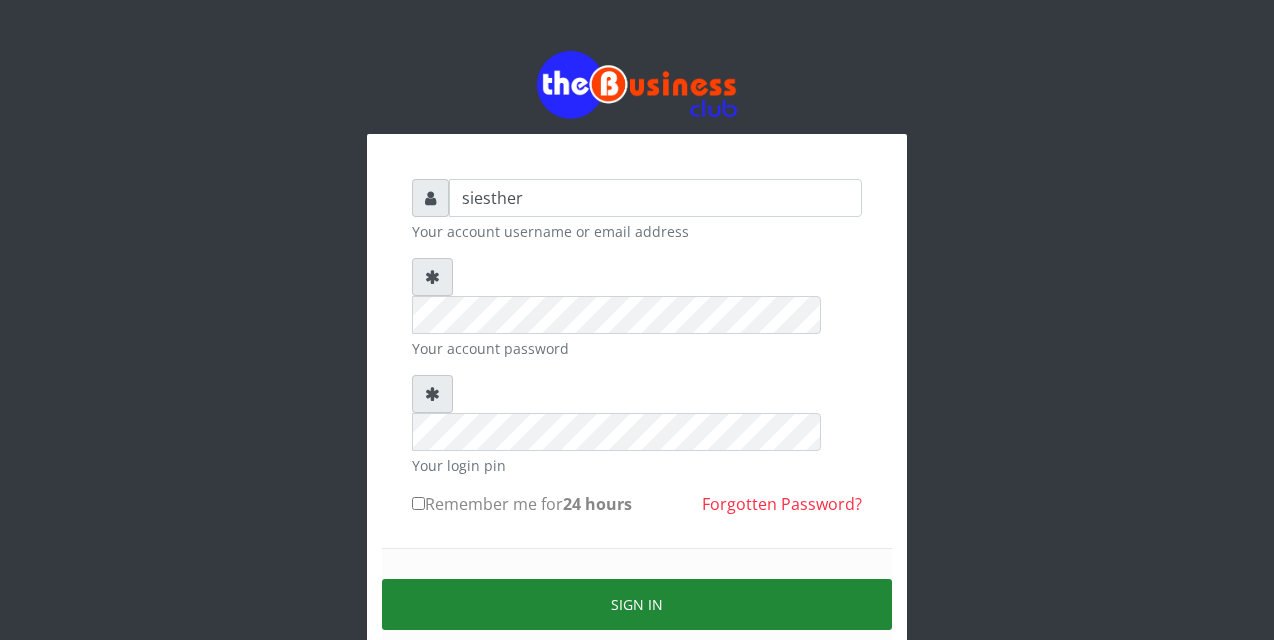 click on "Sign in" at bounding box center (637, 604) 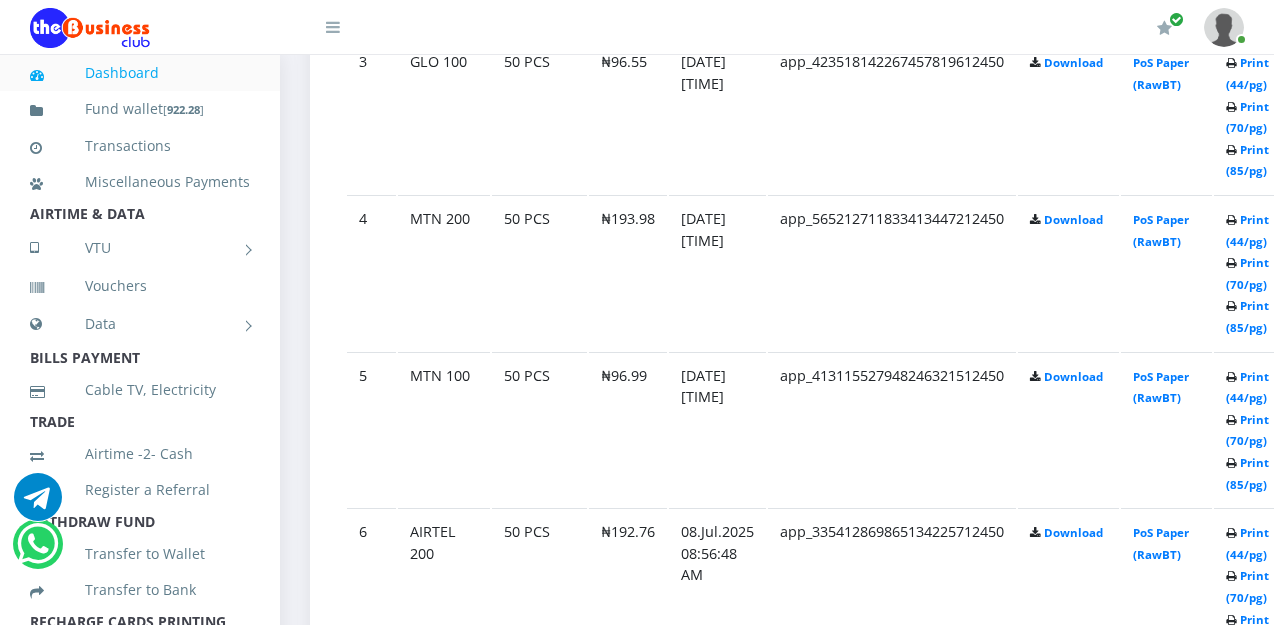 scroll, scrollTop: 1560, scrollLeft: 0, axis: vertical 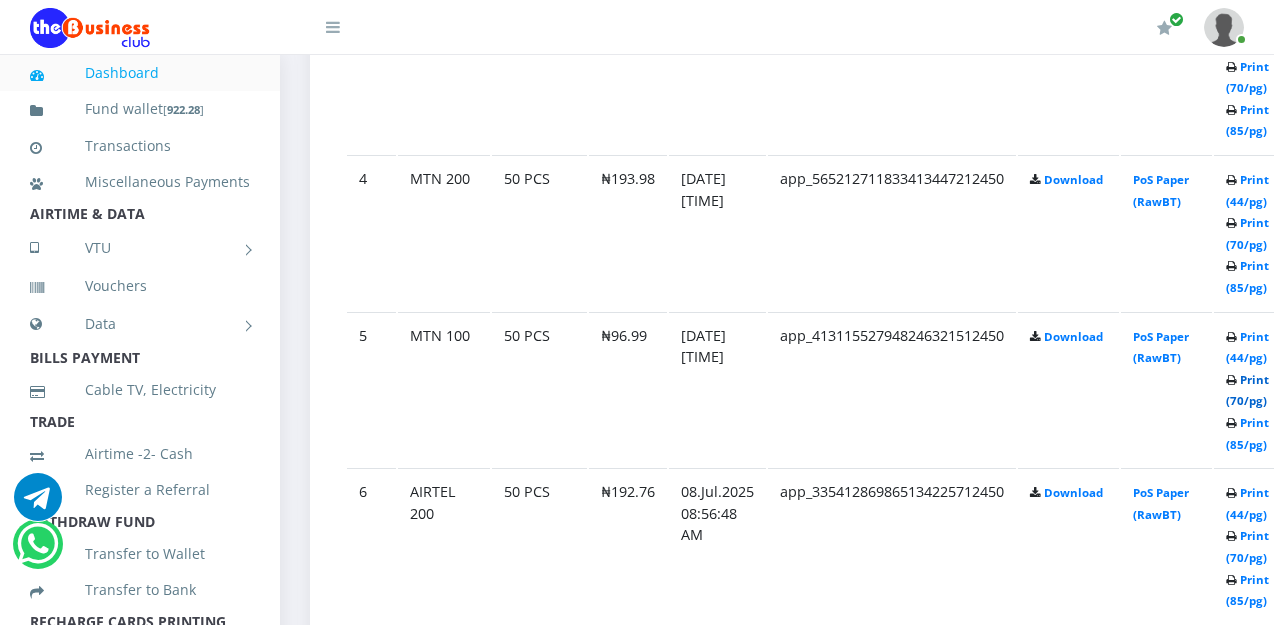 click on "Print (70/pg)" at bounding box center (1247, 390) 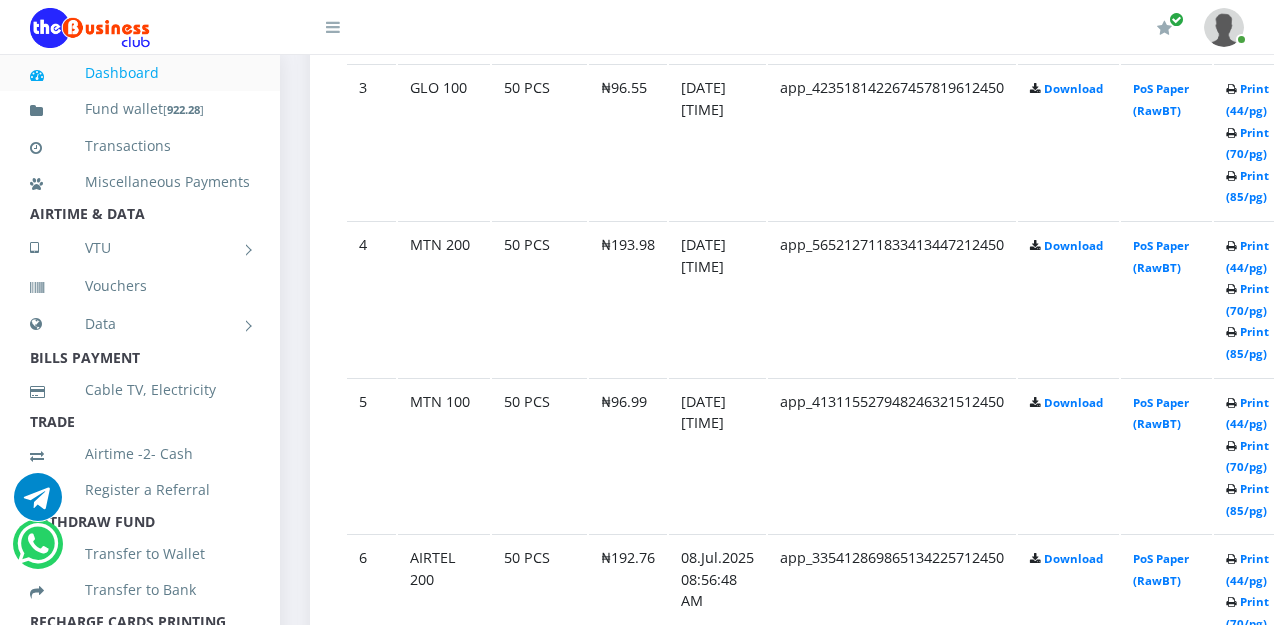 scroll, scrollTop: 1560, scrollLeft: 0, axis: vertical 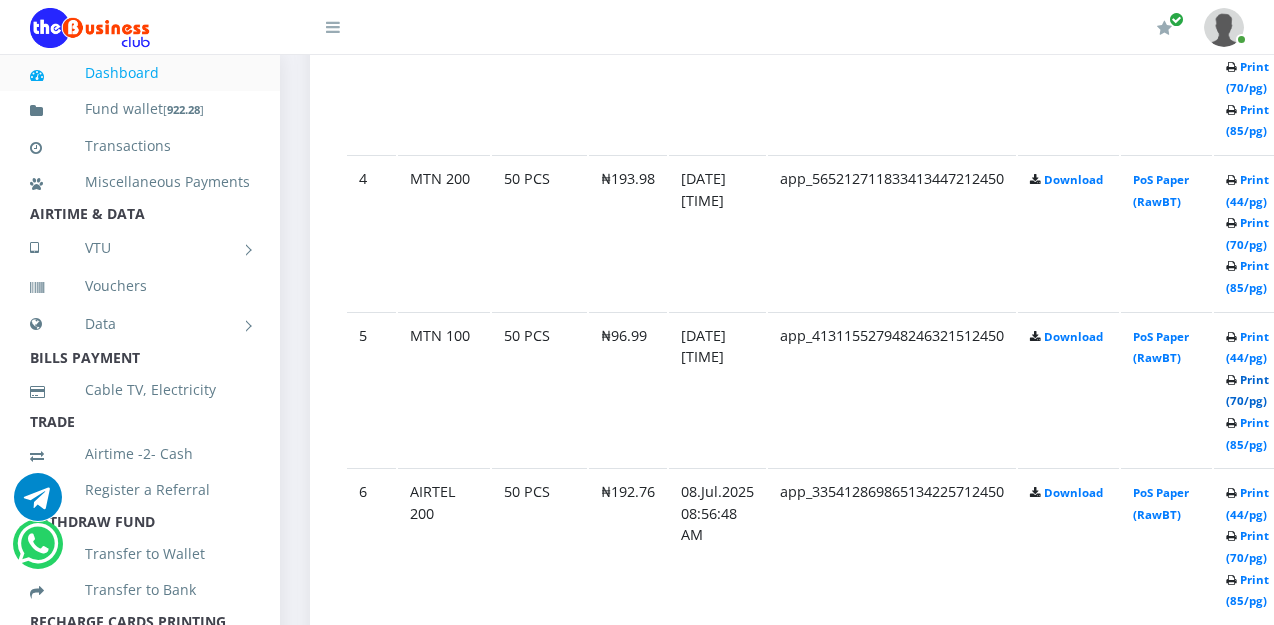 click on "Print (70/pg)" at bounding box center (1247, 390) 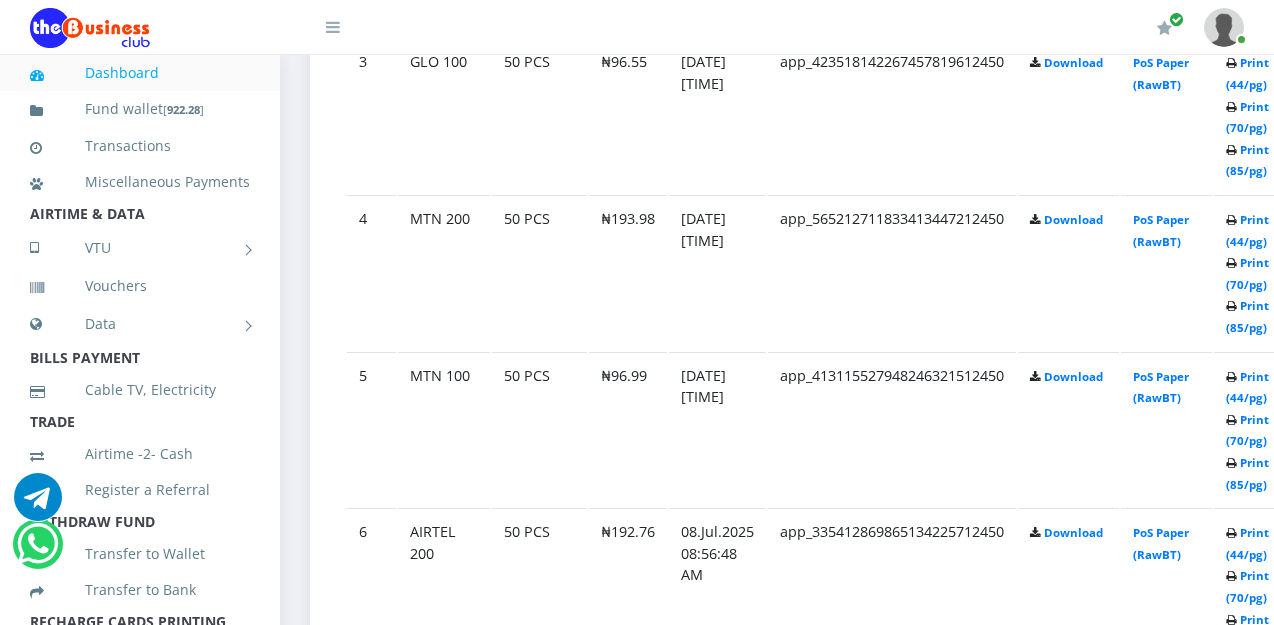 scroll, scrollTop: 1480, scrollLeft: 0, axis: vertical 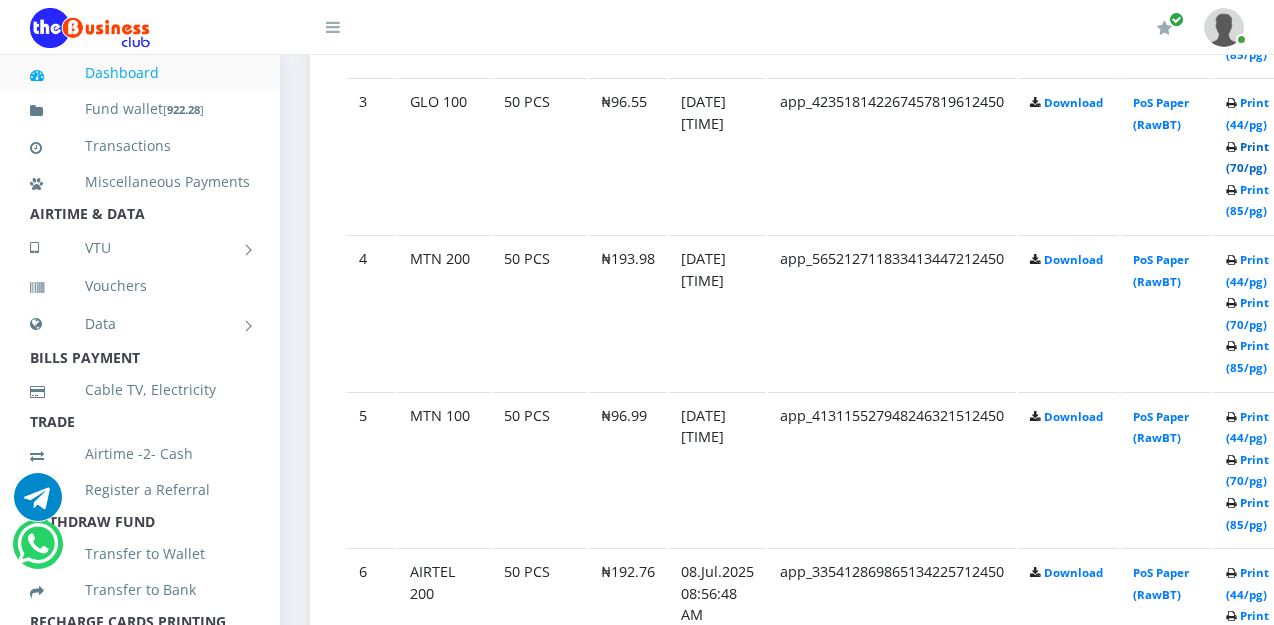 click on "Print (70/pg)" at bounding box center [1247, 157] 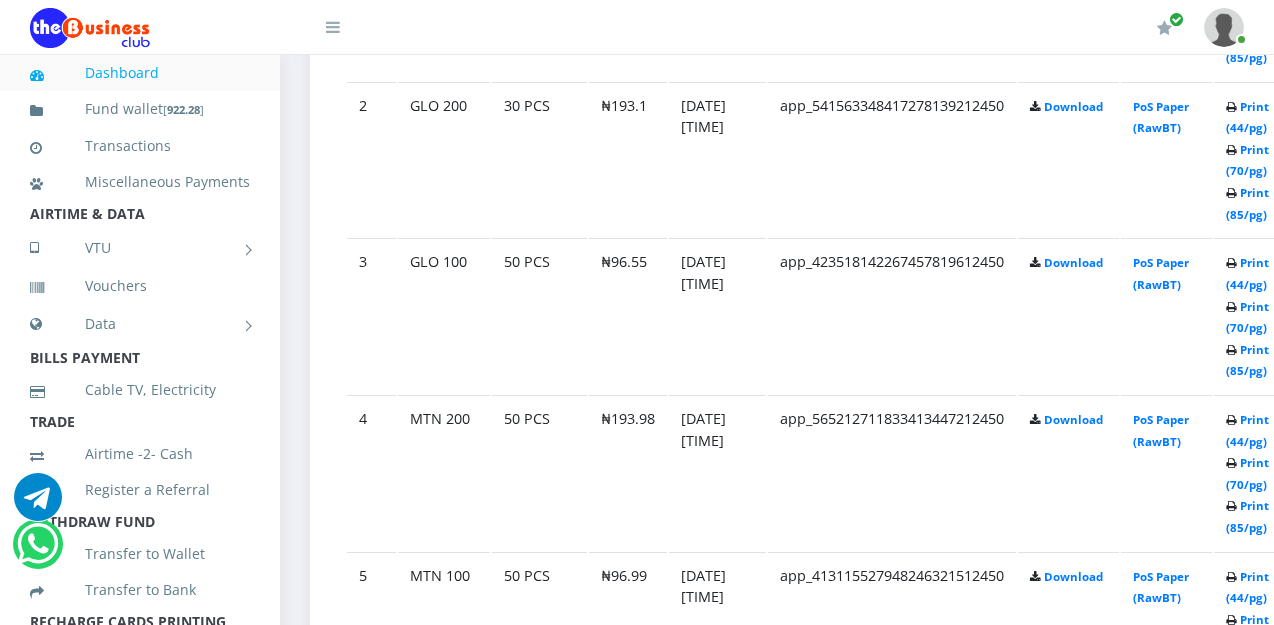 scroll, scrollTop: 1280, scrollLeft: 0, axis: vertical 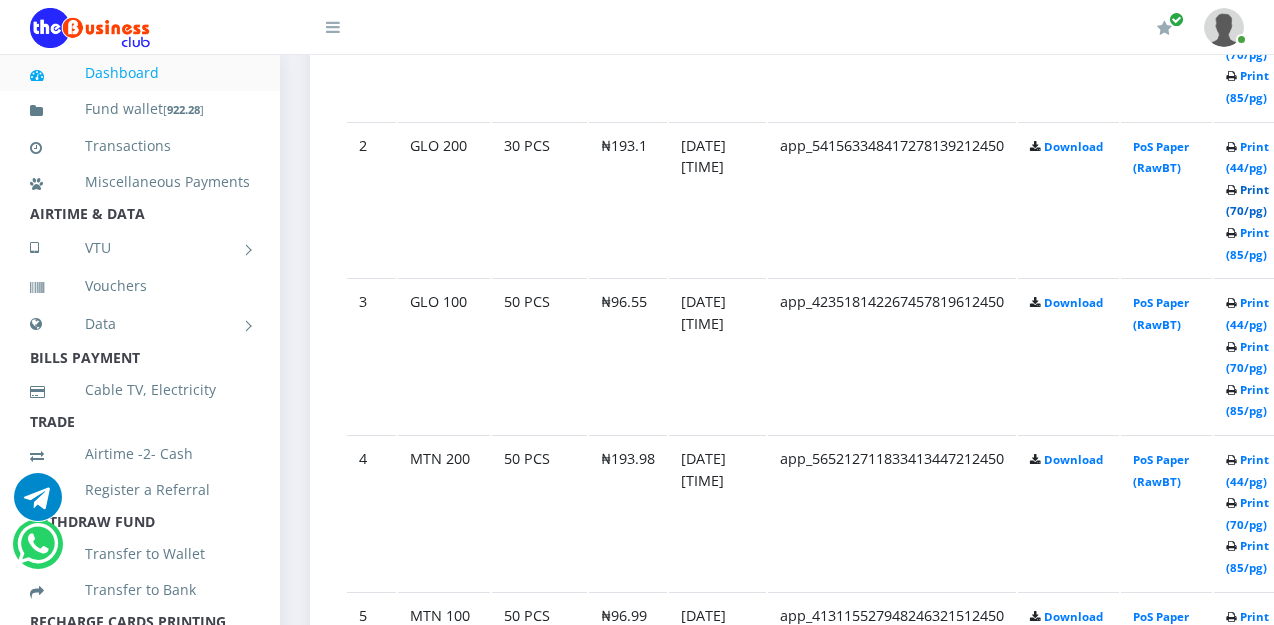 click on "Print (70/pg)" at bounding box center [1247, 200] 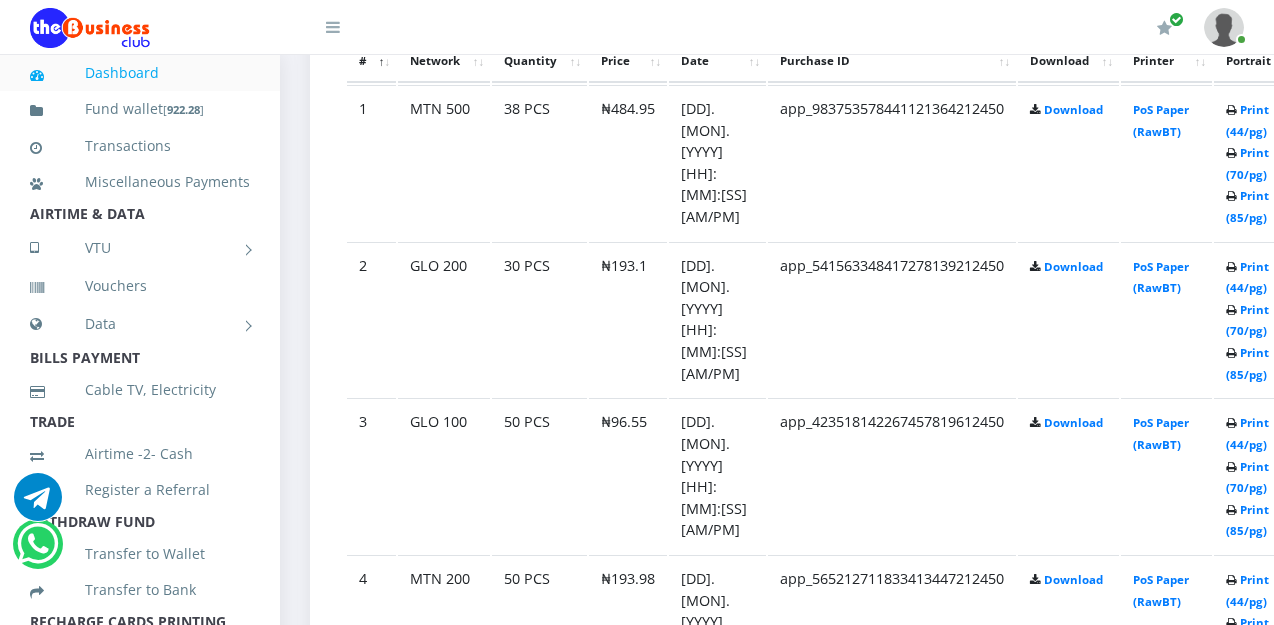 scroll, scrollTop: 1120, scrollLeft: 0, axis: vertical 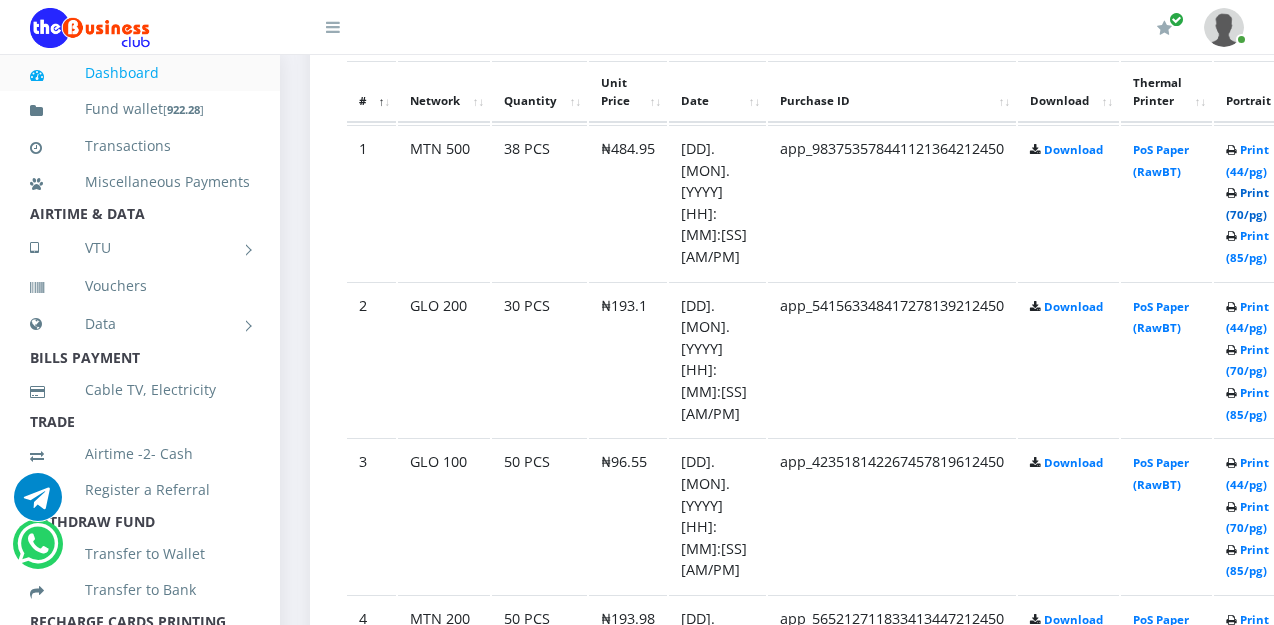 click on "Print (70/pg)" at bounding box center [1247, 203] 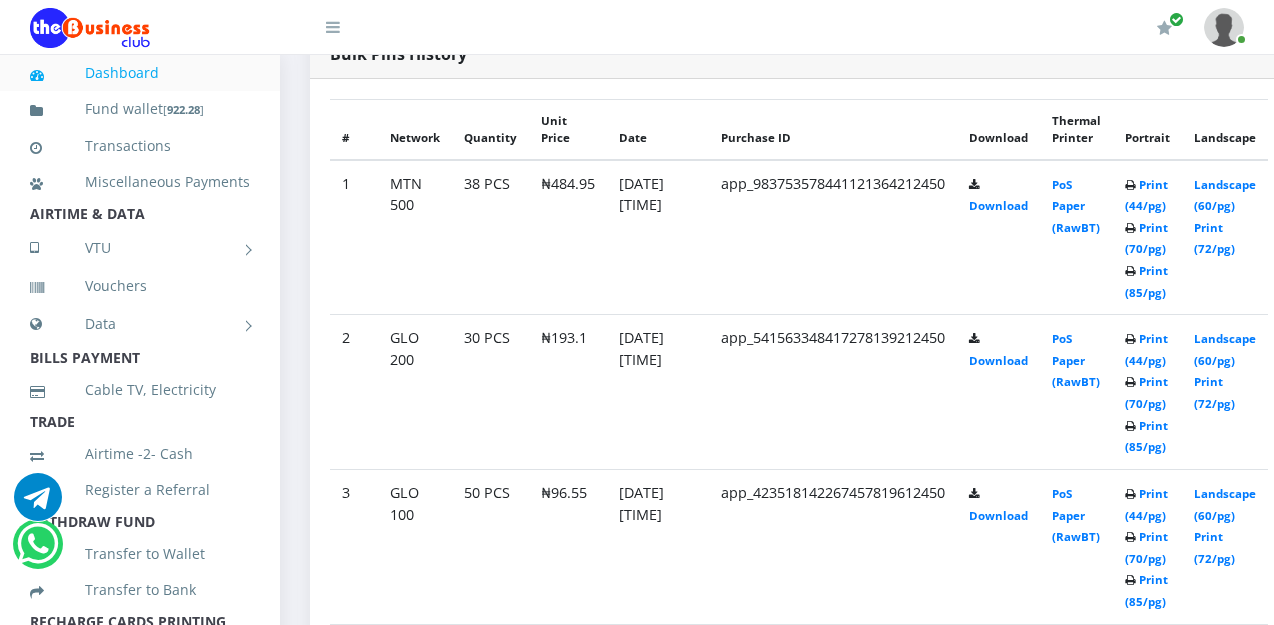 scroll, scrollTop: 1120, scrollLeft: 0, axis: vertical 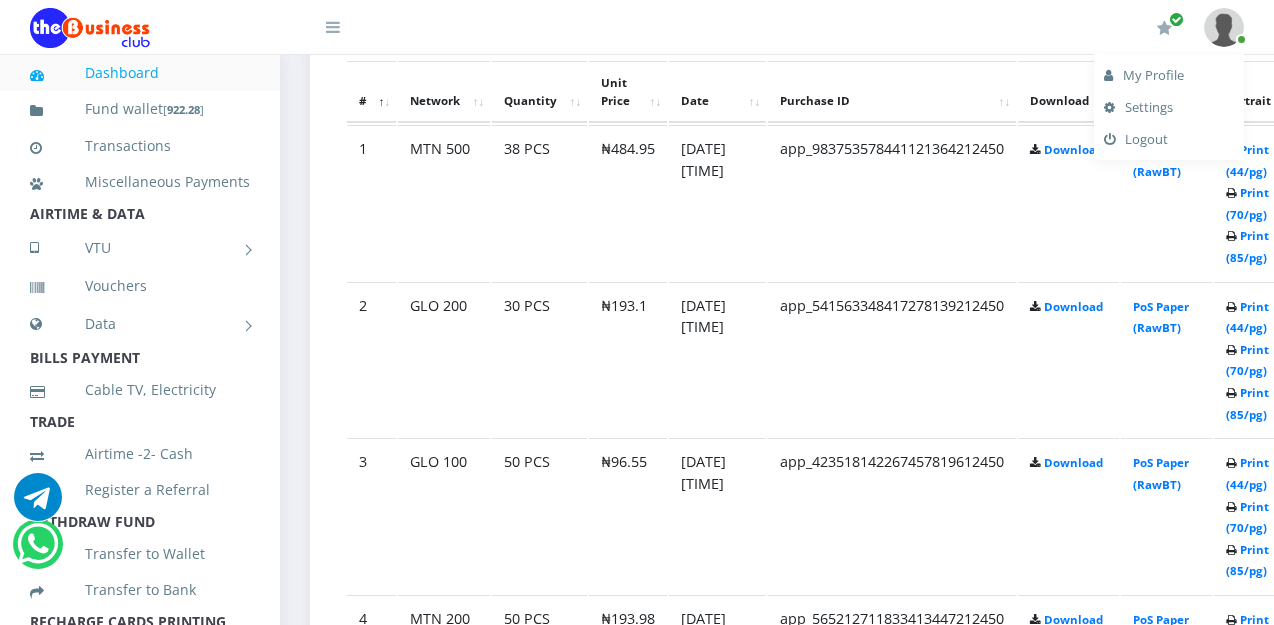 click on "Logout" at bounding box center [1169, 139] 